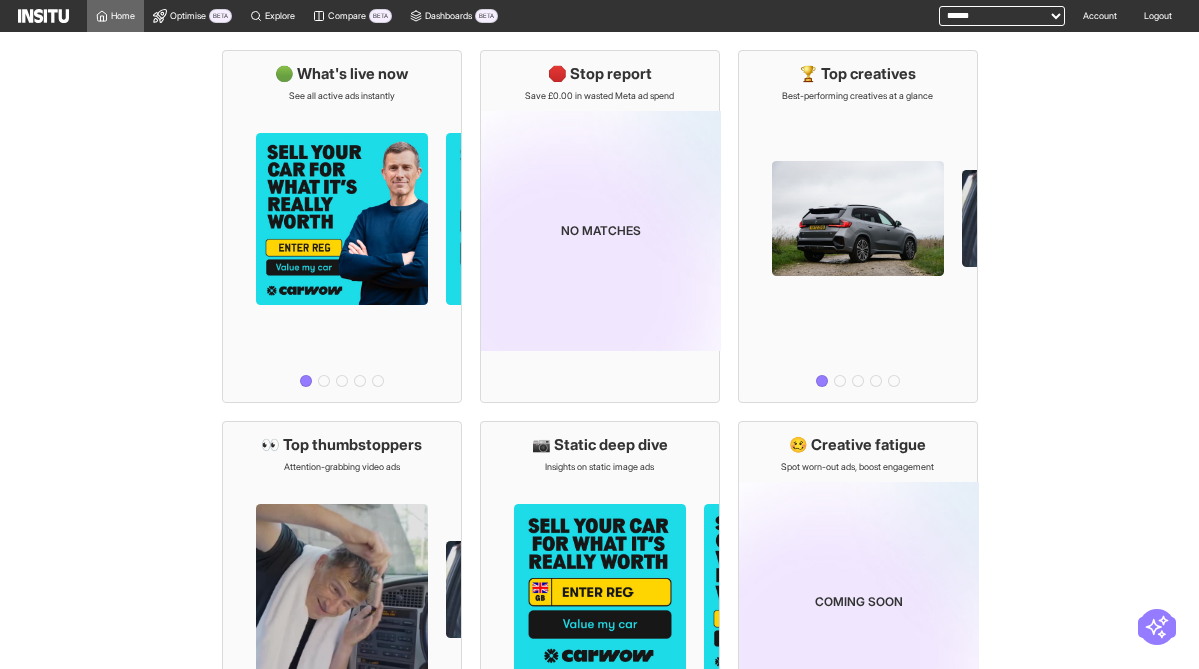 scroll, scrollTop: 0, scrollLeft: 0, axis: both 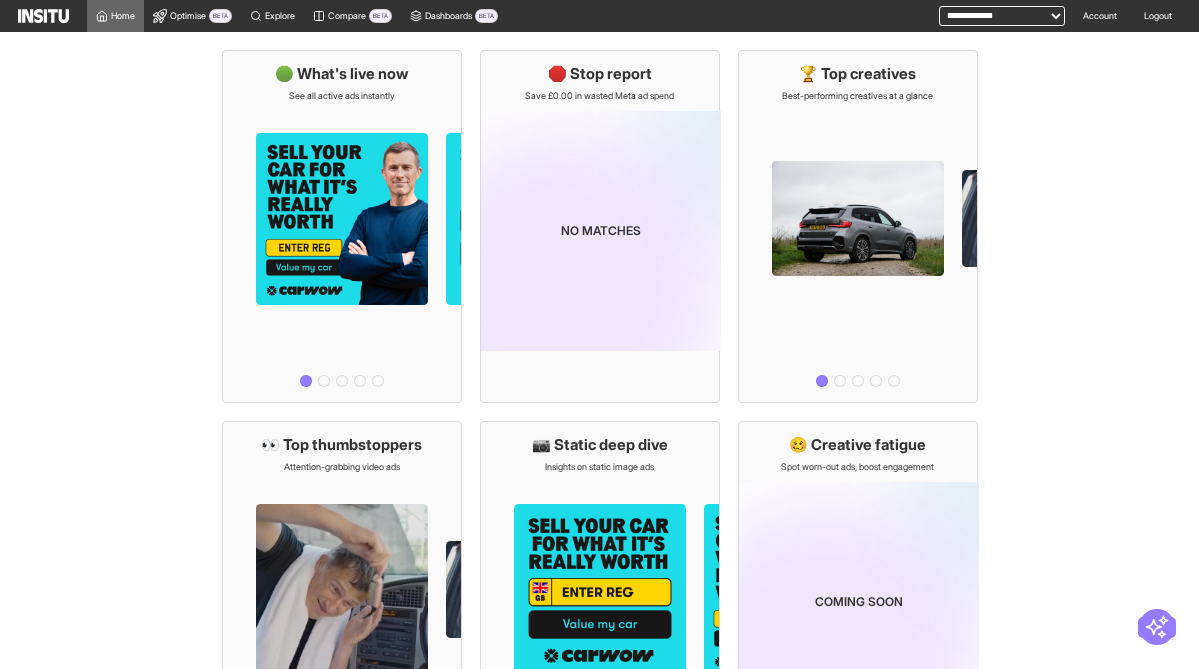 click at bounding box center (43, 16) 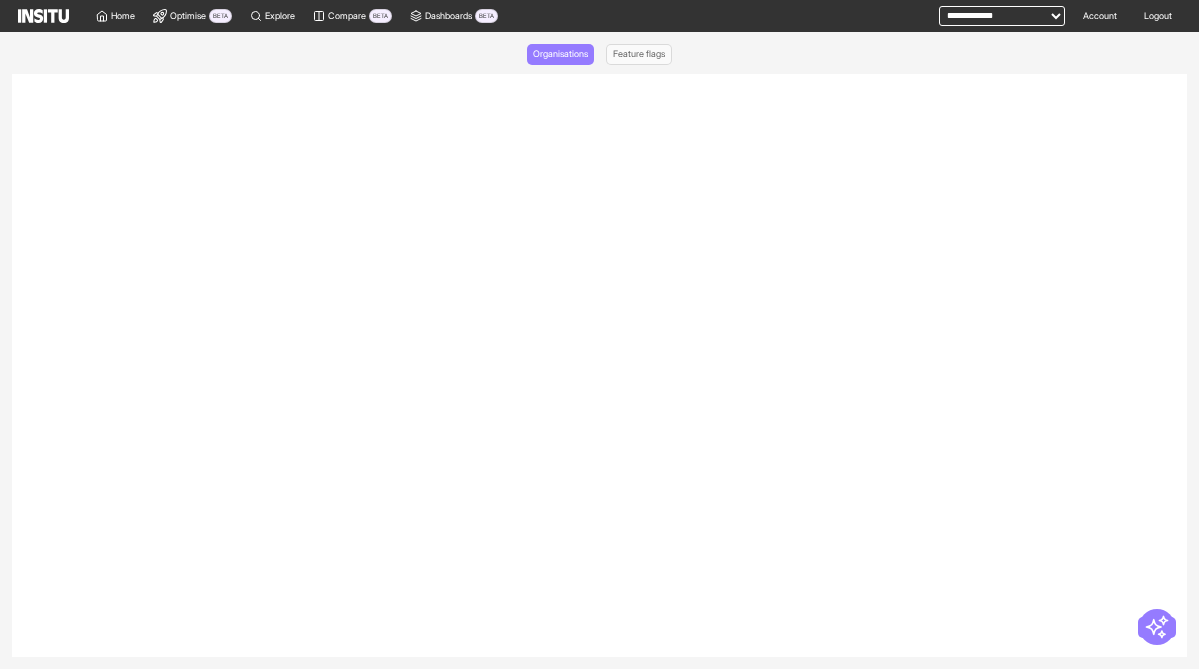 select on "*****" 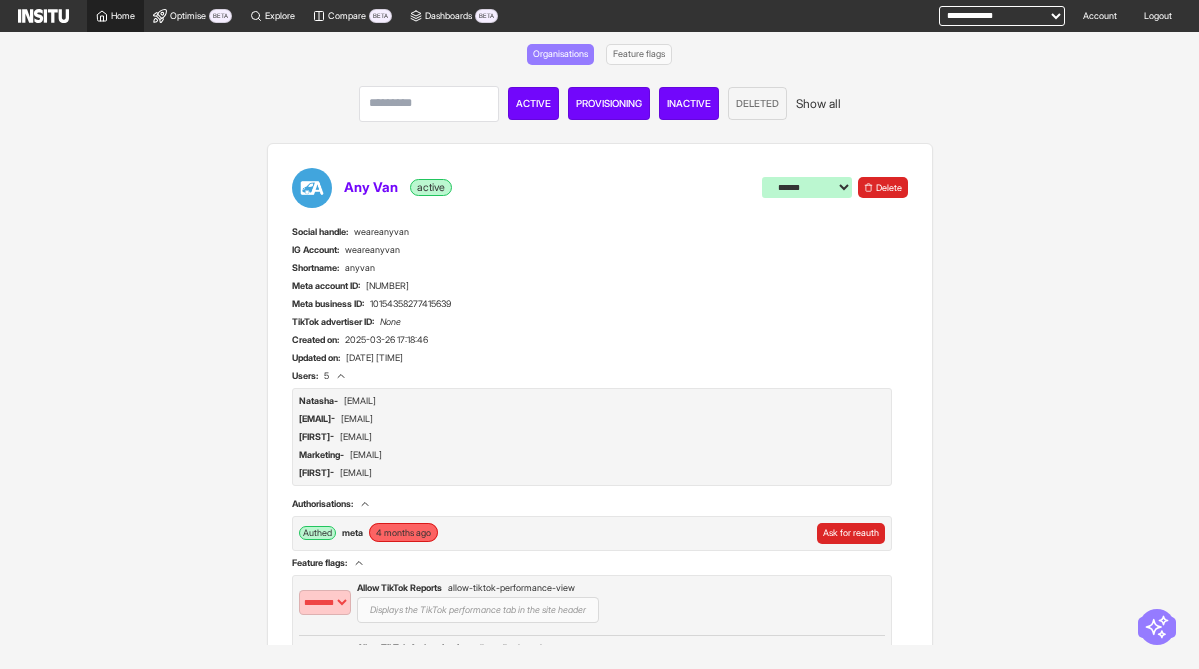 click on "Home" at bounding box center [115, 16] 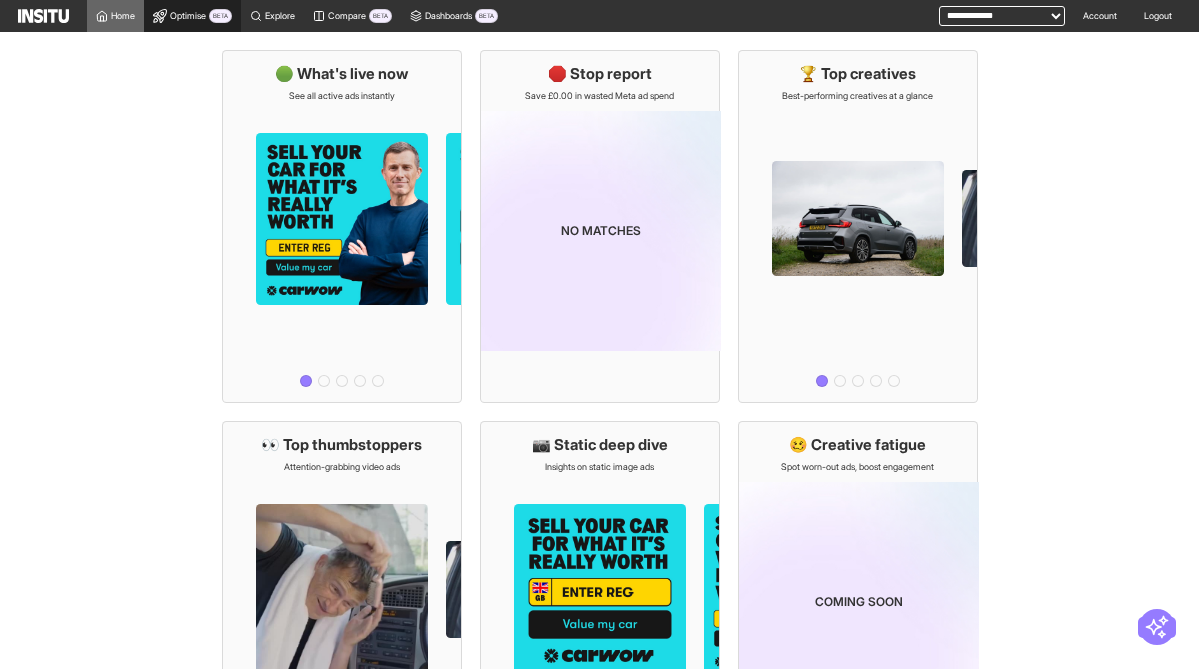 click on "Optimise BETA" at bounding box center (192, 16) 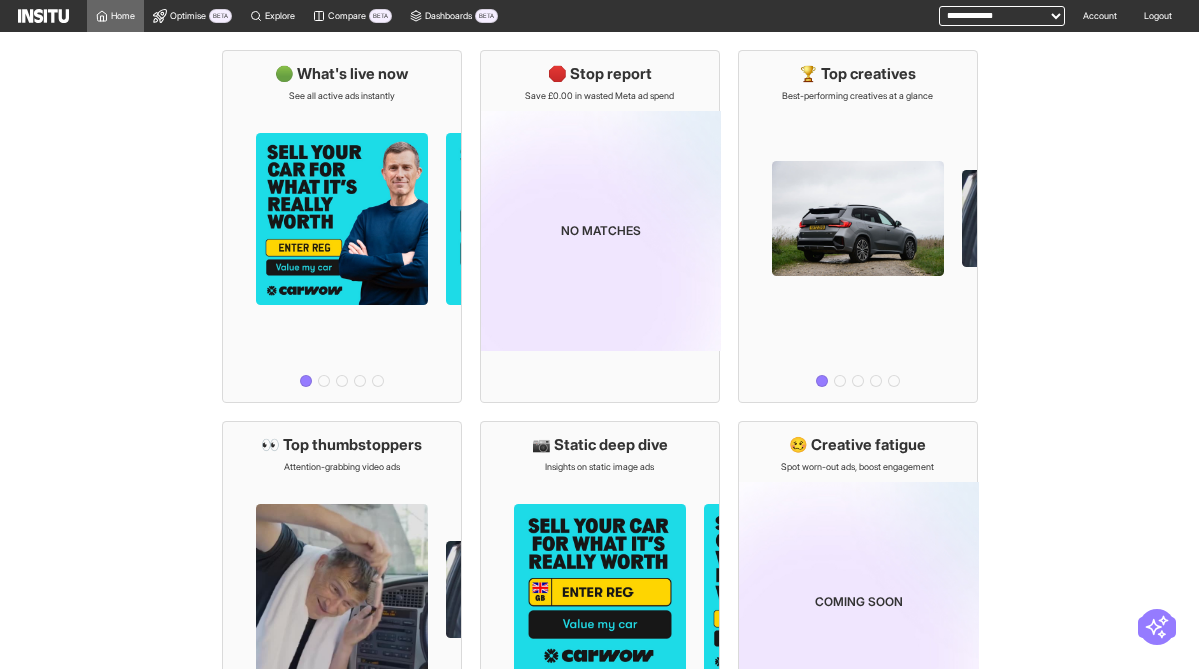 scroll, scrollTop: 0, scrollLeft: 0, axis: both 